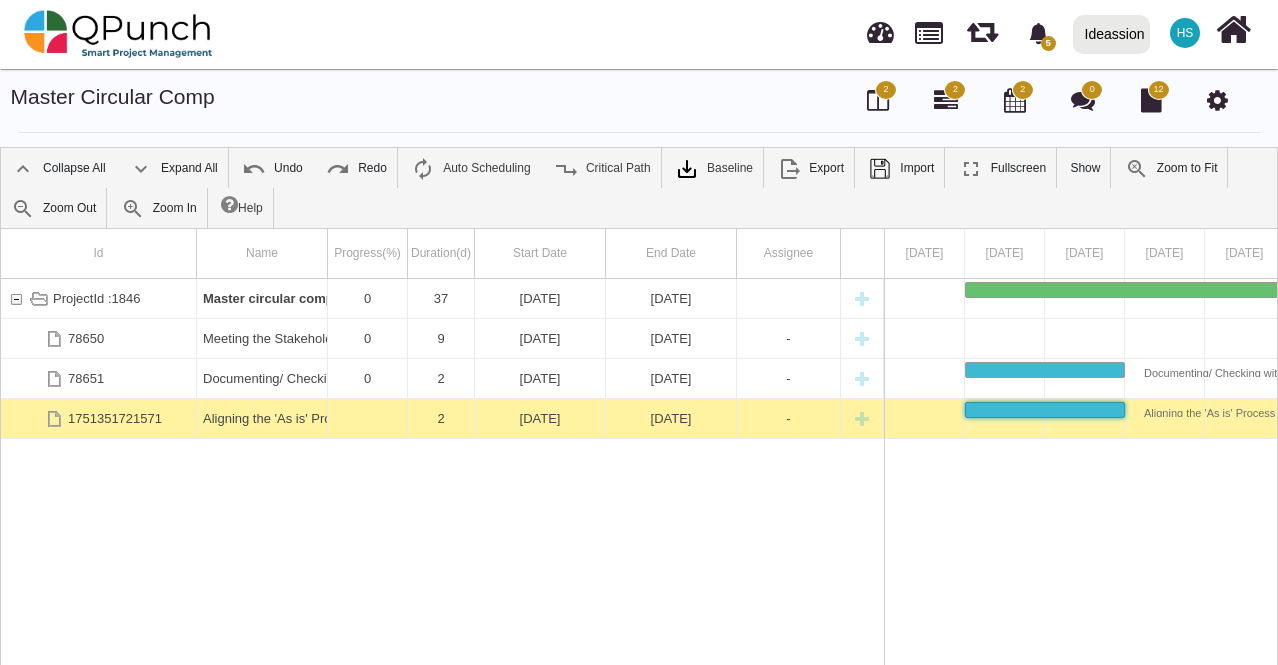 scroll, scrollTop: 0, scrollLeft: 0, axis: both 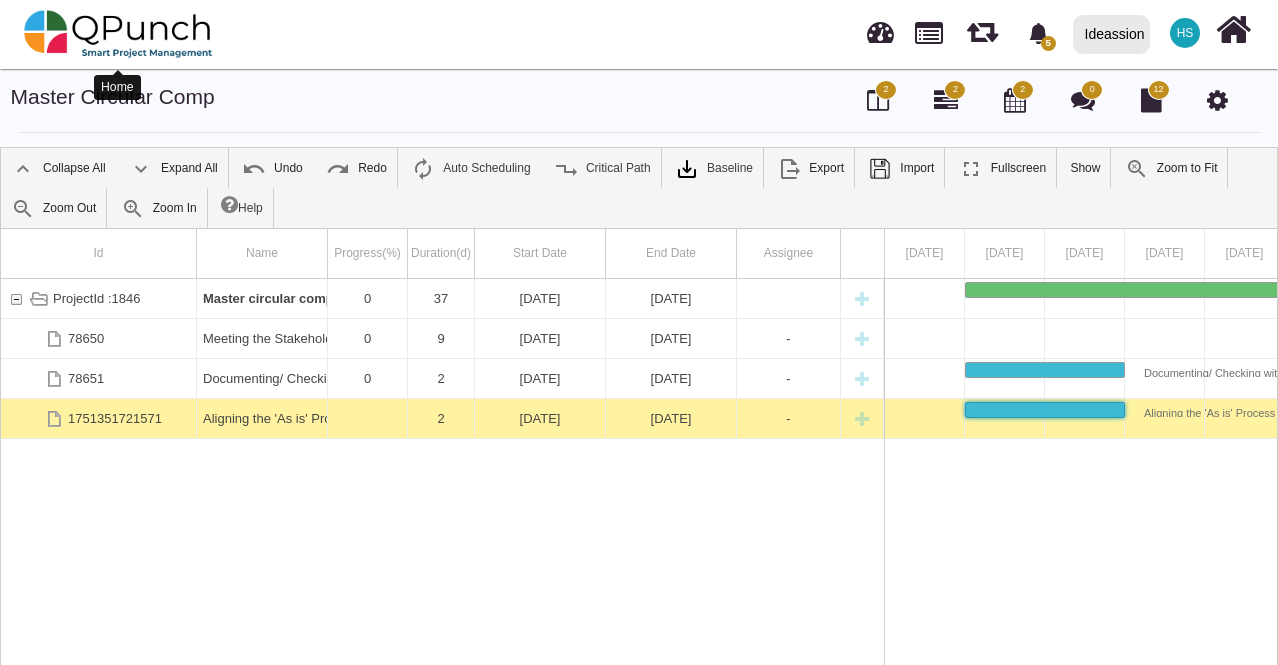 click at bounding box center [118, 34] 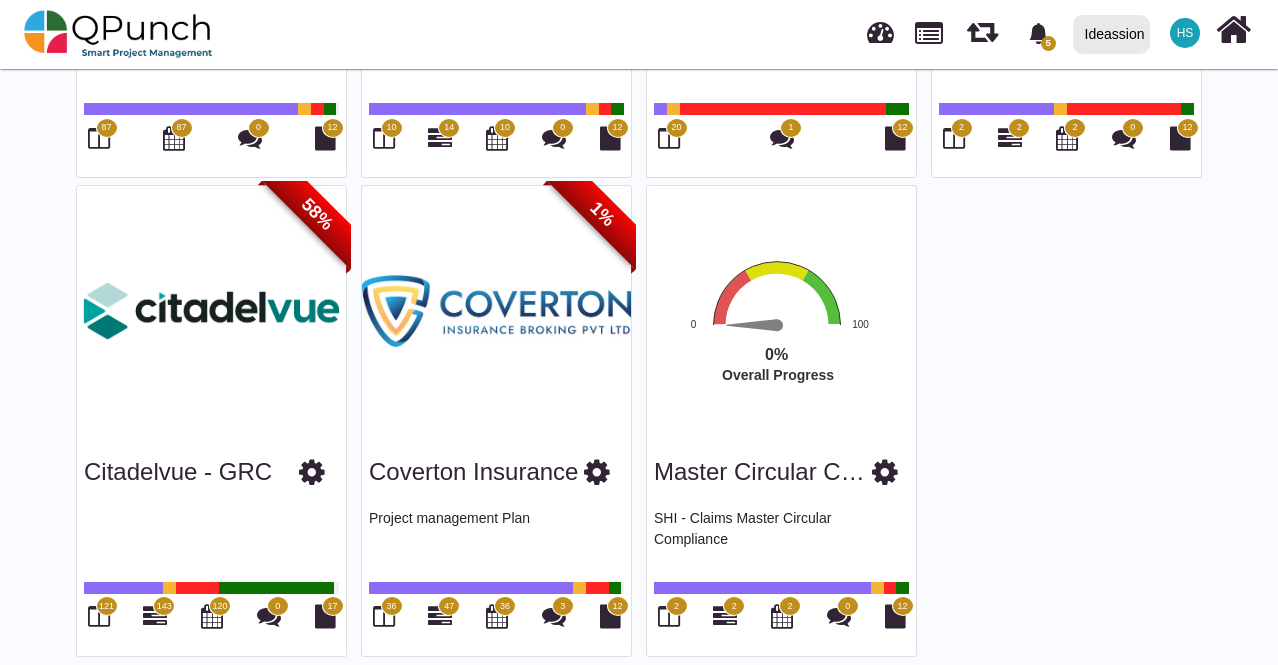 scroll, scrollTop: 509, scrollLeft: 0, axis: vertical 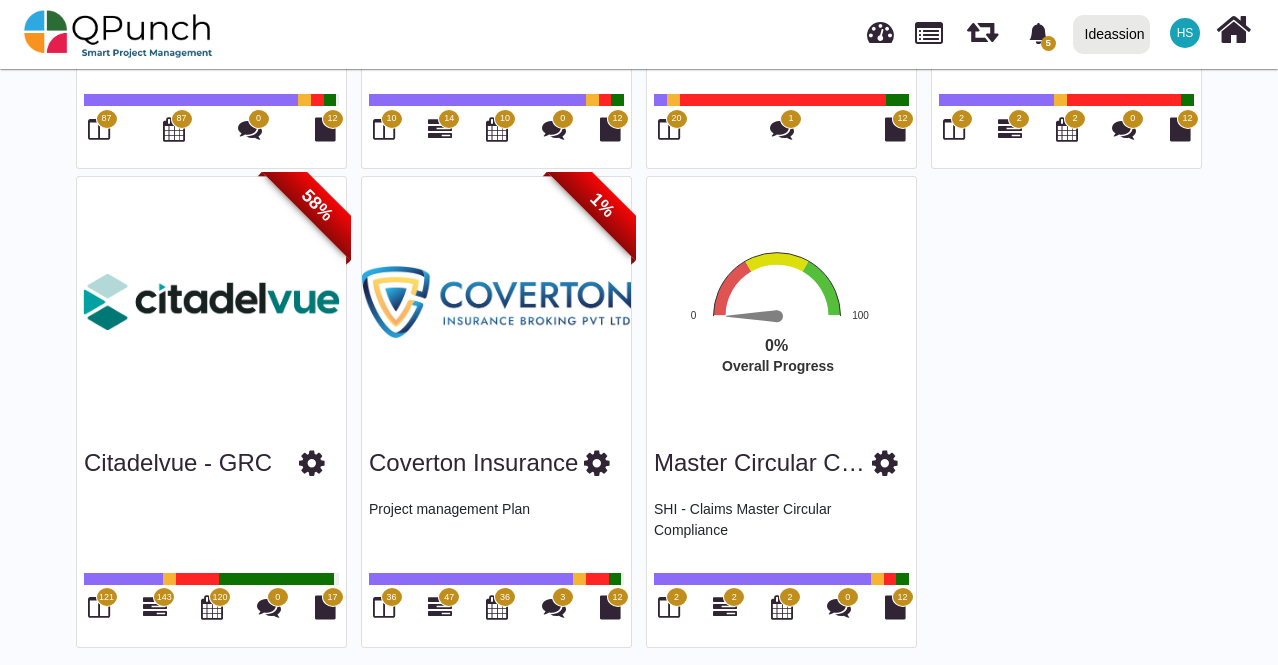 click on "Master circular comp" at bounding box center [781, 459] 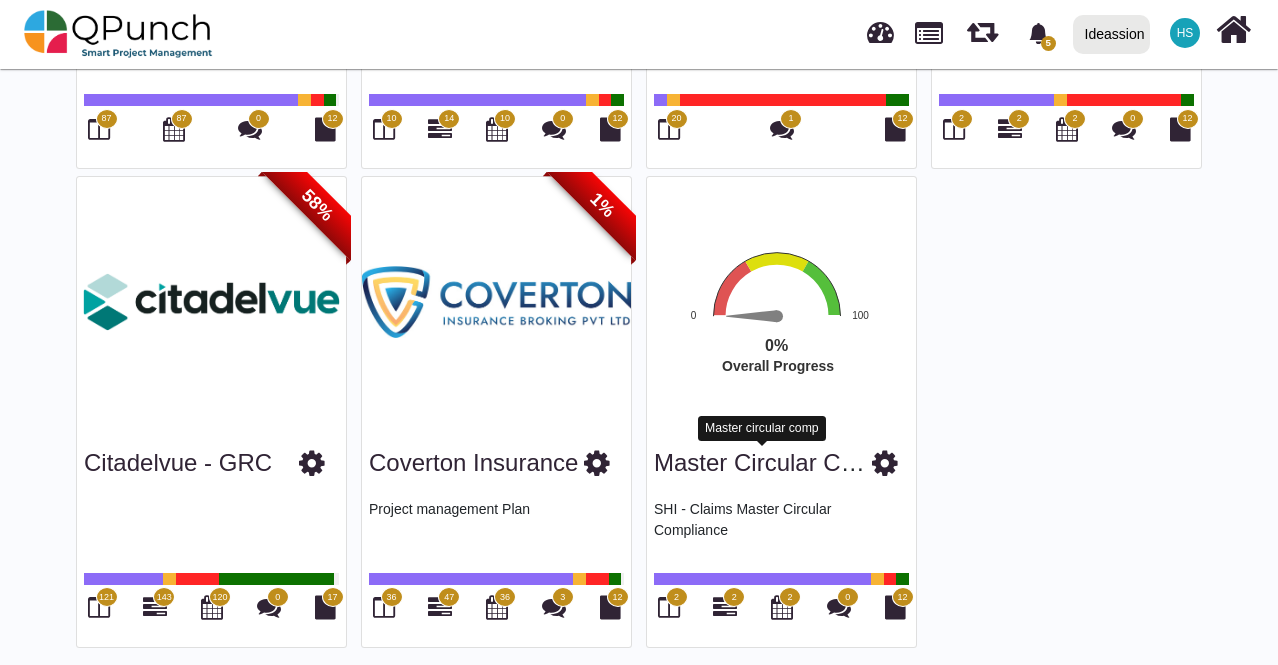 click on "Master circular comp" at bounding box center (770, 462) 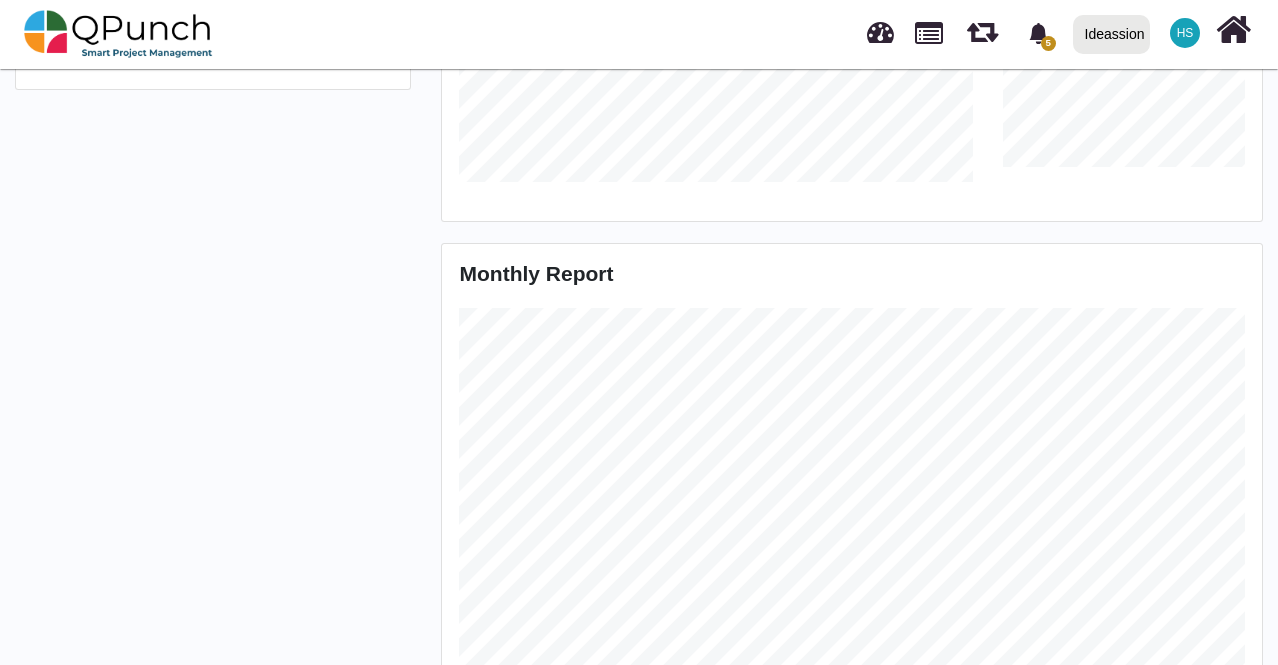 scroll, scrollTop: 0, scrollLeft: 0, axis: both 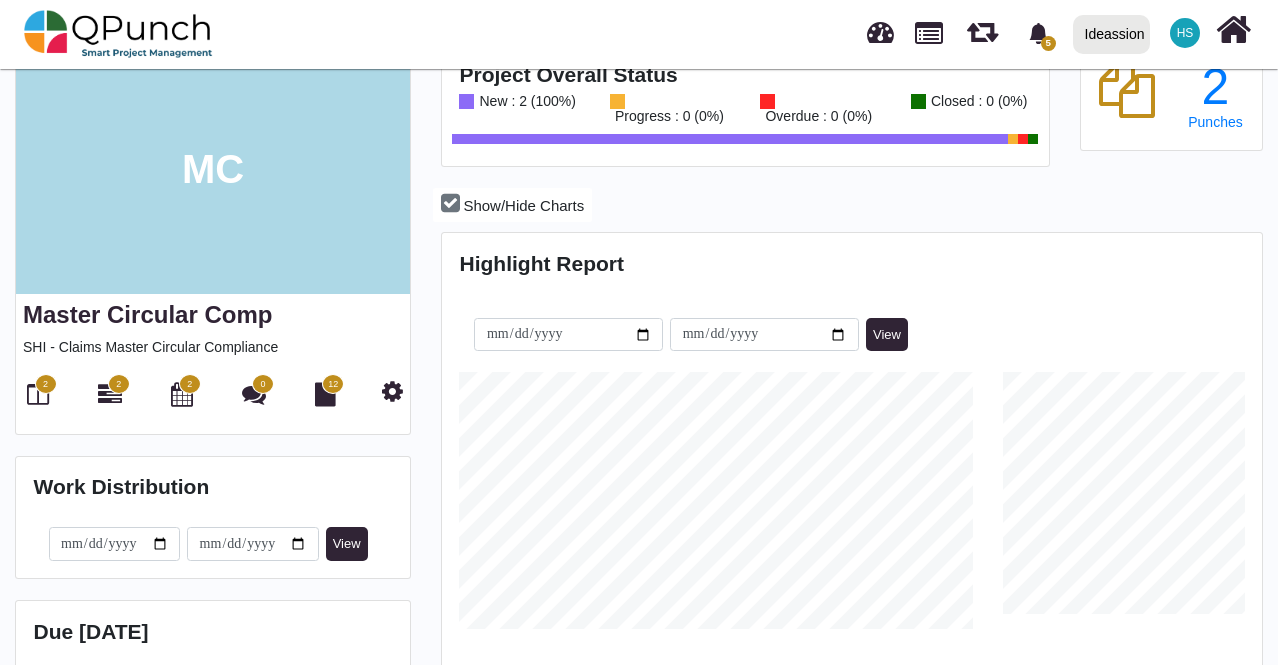 click on "2" at bounding box center (119, 384) 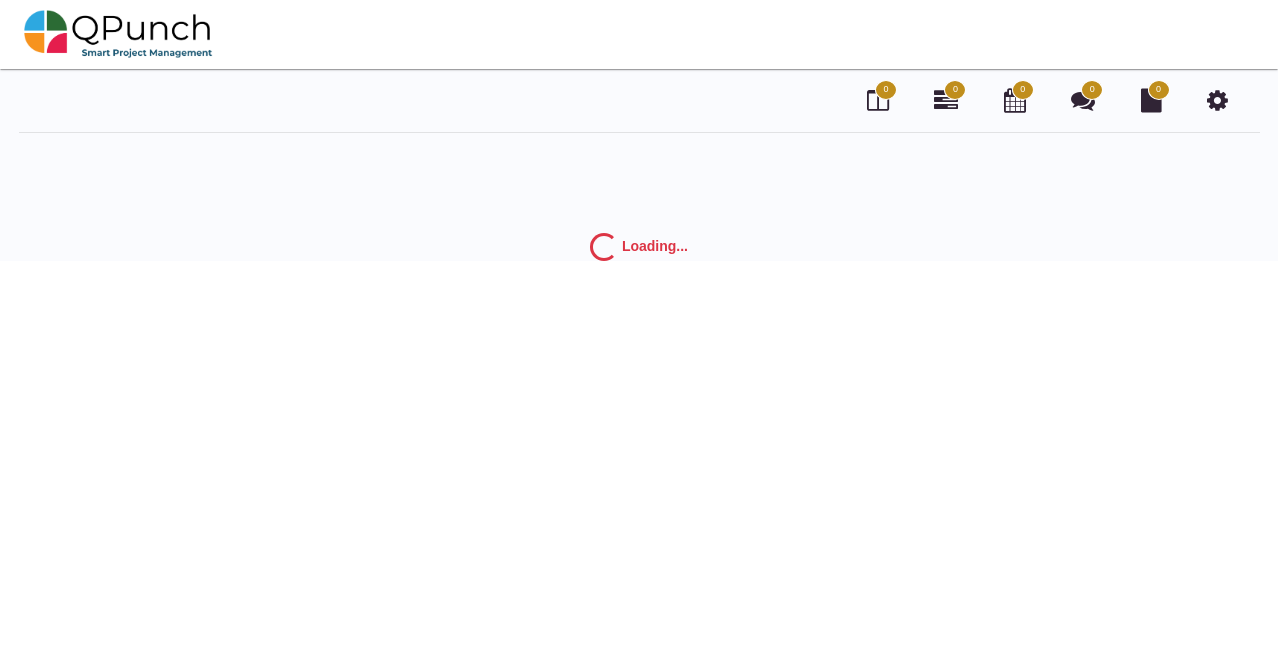 scroll, scrollTop: 0, scrollLeft: 0, axis: both 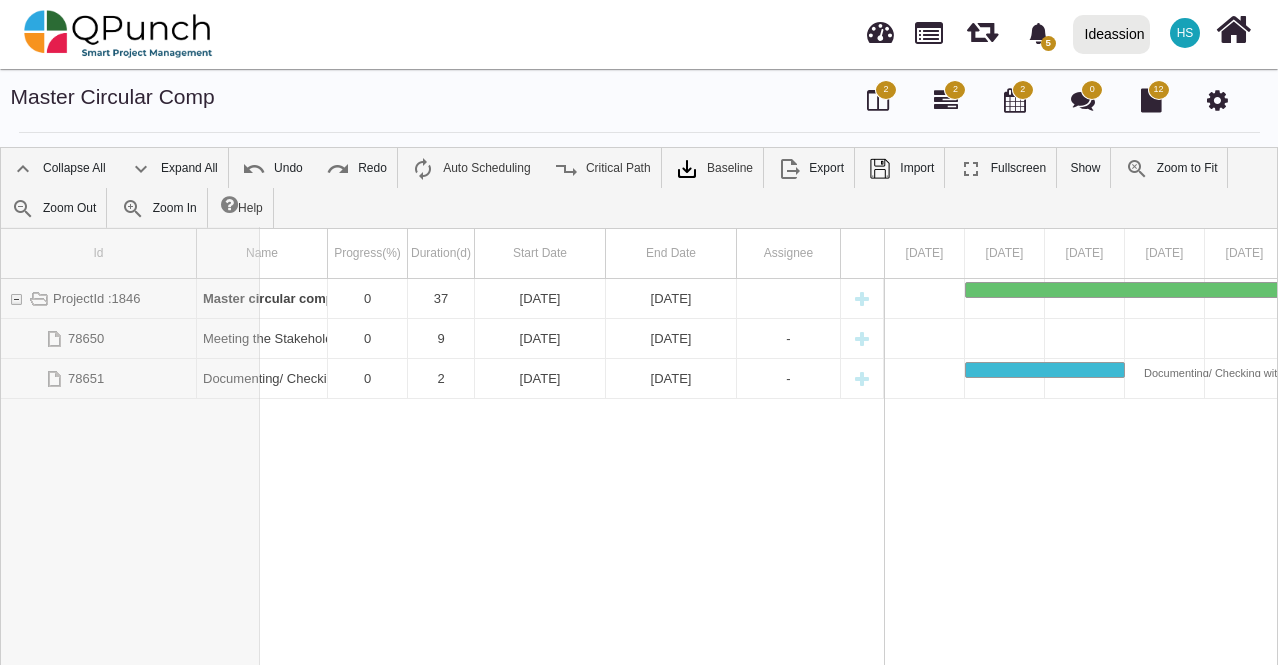 drag, startPoint x: 198, startPoint y: 249, endPoint x: 260, endPoint y: 259, distance: 62.801273 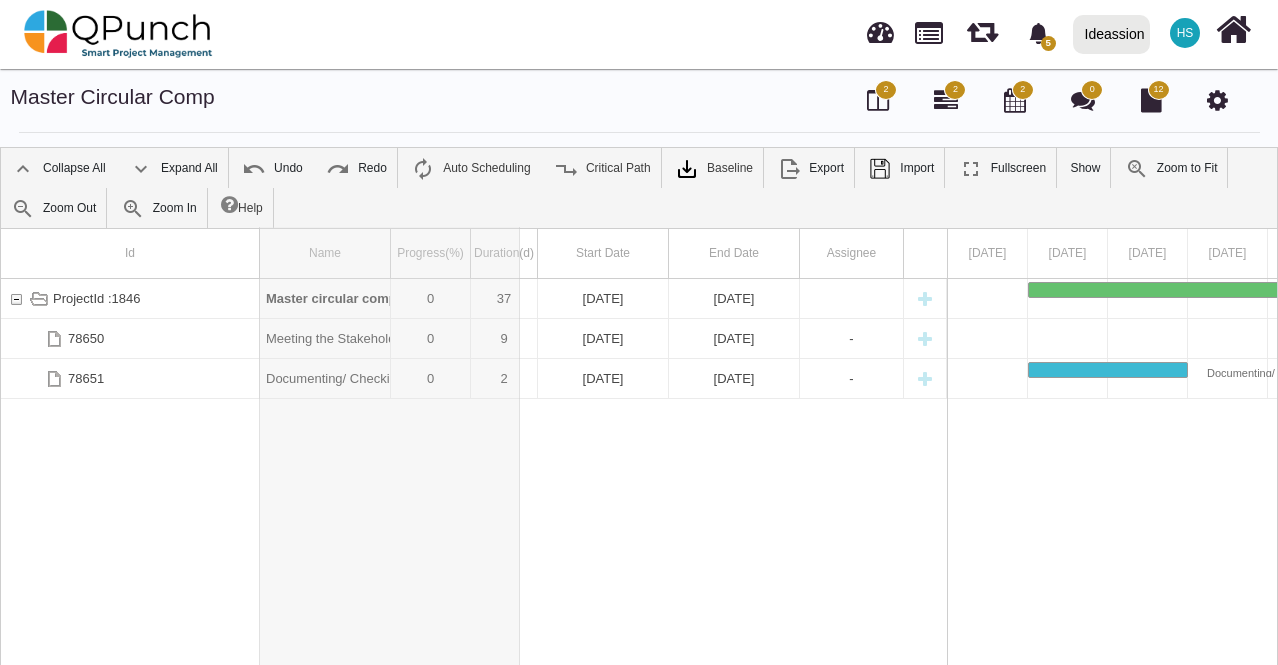 drag, startPoint x: 390, startPoint y: 248, endPoint x: 520, endPoint y: 266, distance: 131.24023 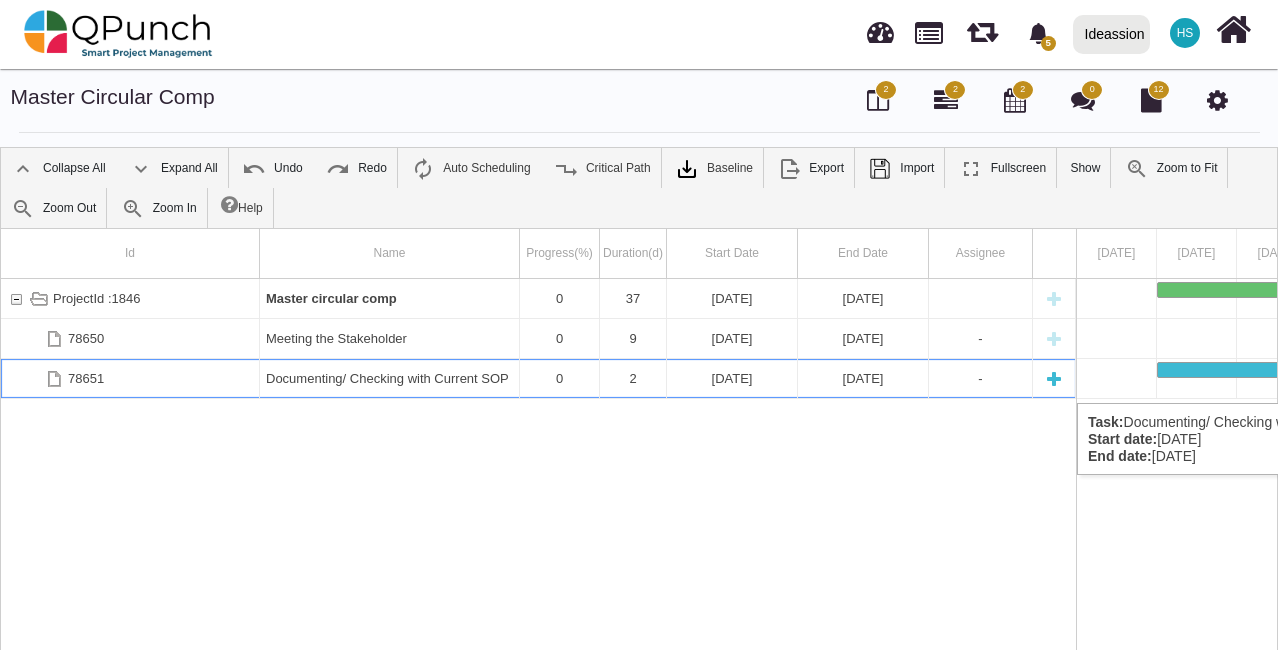 click at bounding box center [1054, 378] 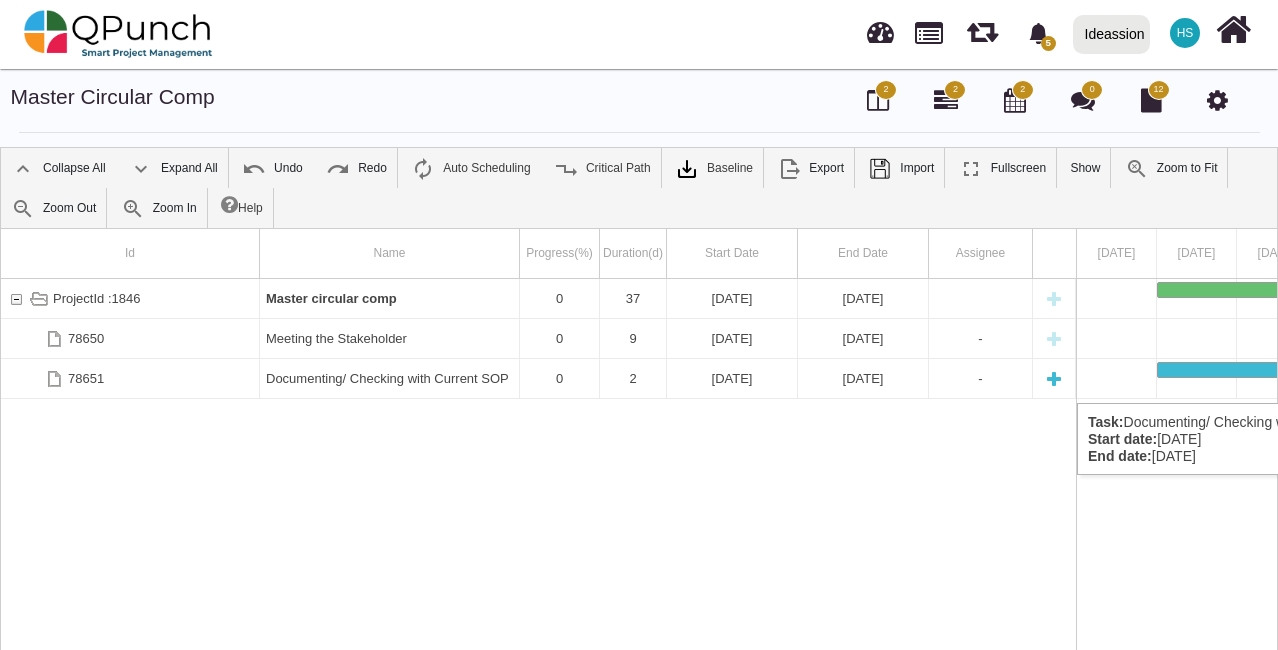 select on "*" 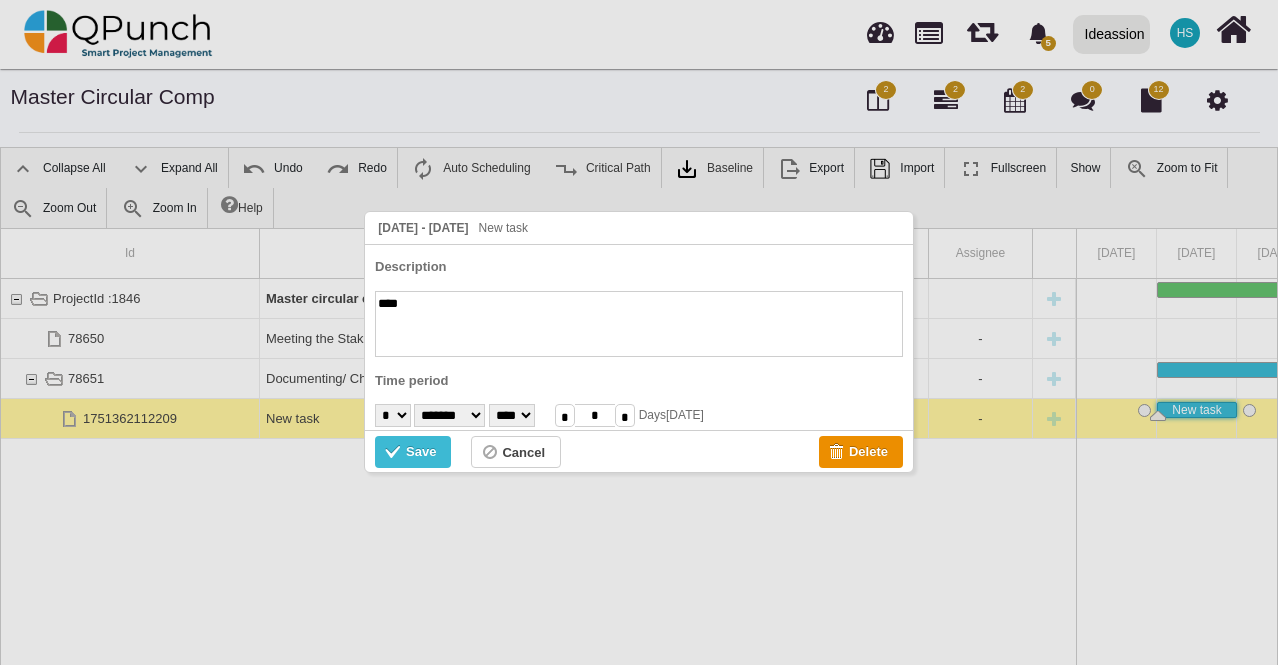type on "****" 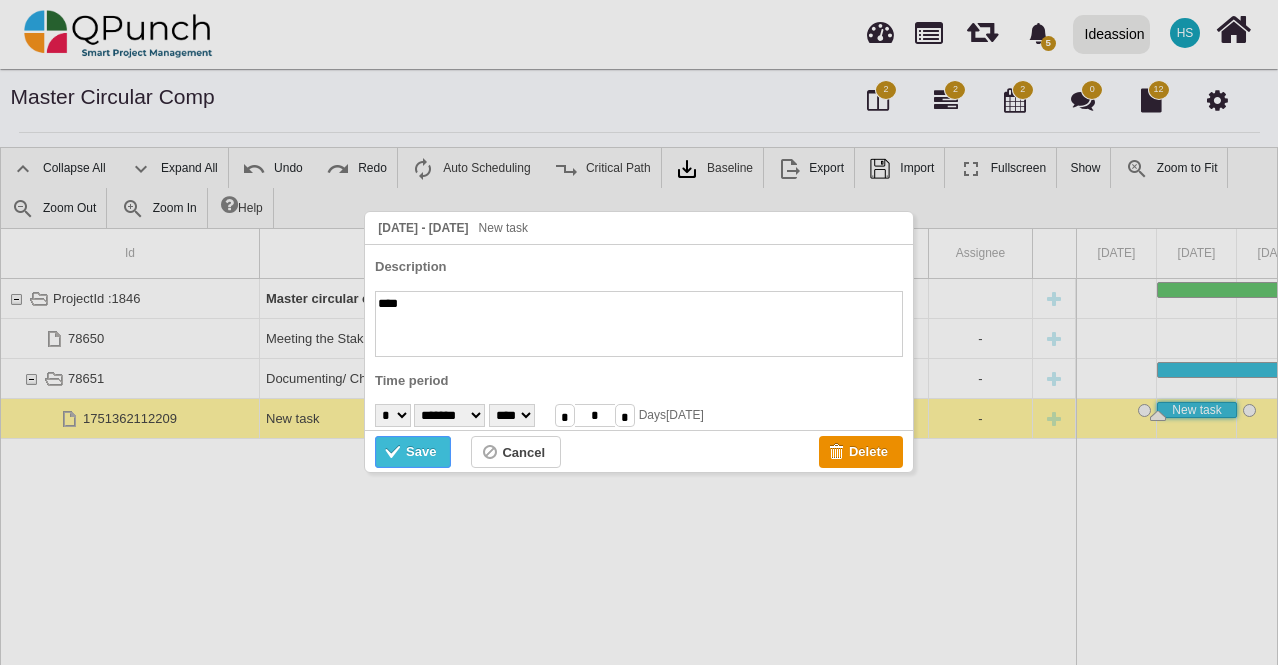 click on "Save" at bounding box center [421, 452] 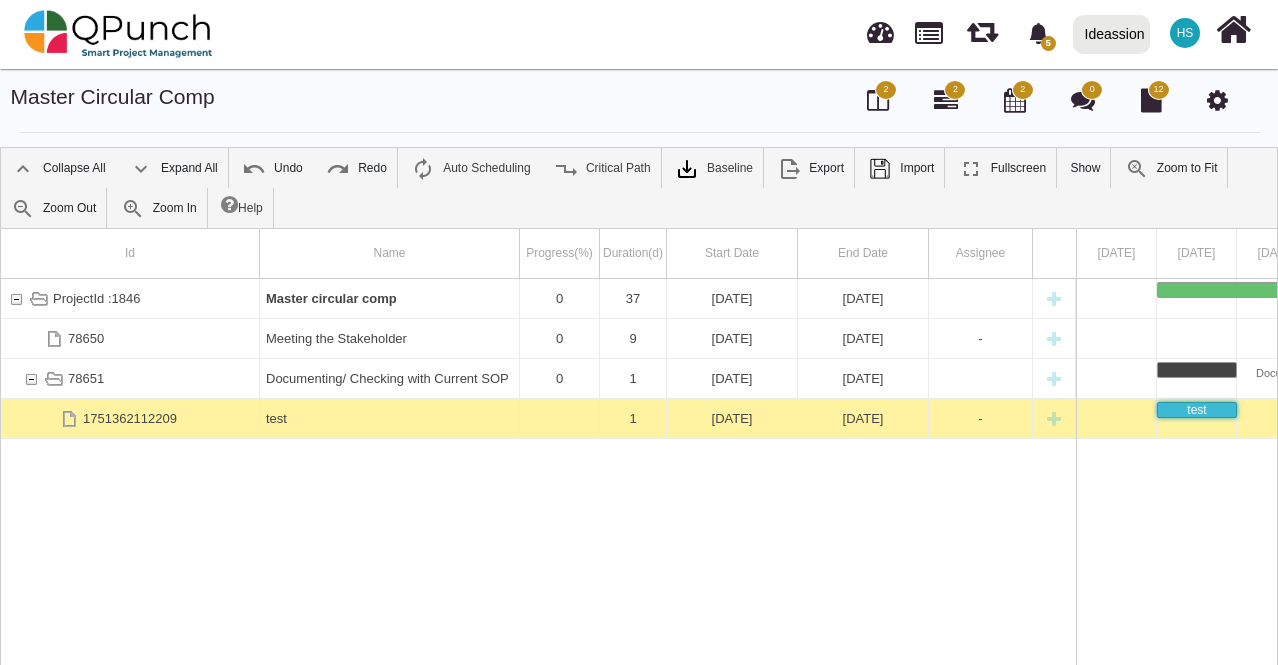 click on "ProjectId :1846 Master circular comp 0 37 02-06-2025 08-07-2025 78650 Meeting the Stakeholder 0 9 30-06-2025 08-07-2025 - 78651 Documenting/ Checking with Current SOP 0 1 02-06-2025 02-06-2025 1751362112209 test 1 02-06-2025 02-06-2025 -" at bounding box center (538, 517) 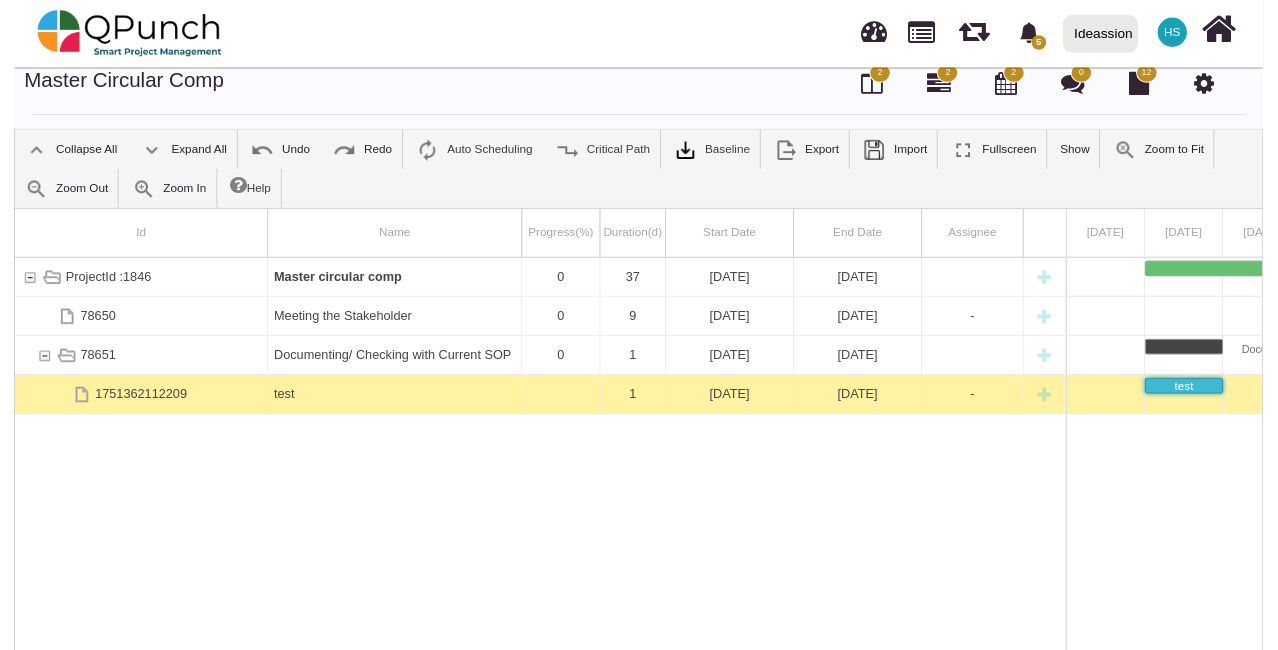 scroll, scrollTop: 14, scrollLeft: 0, axis: vertical 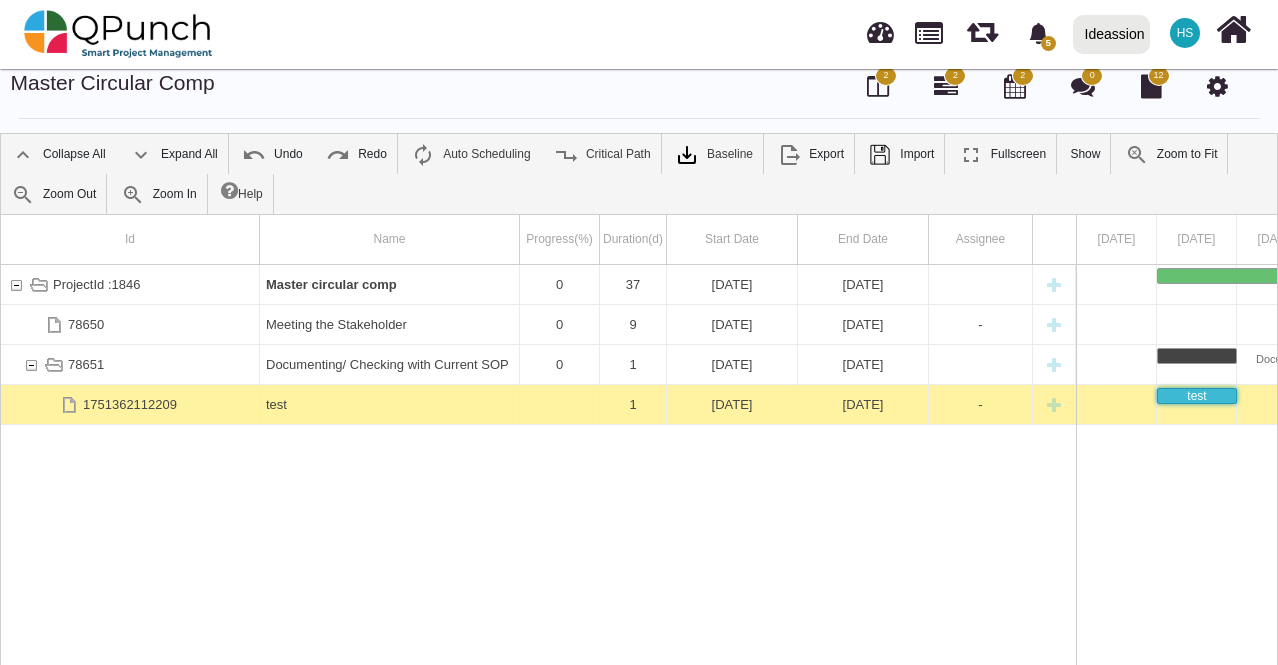 click on "ProjectId :1846 Master circular comp 0 37 02-06-2025 08-07-2025 78650 Meeting the Stakeholder 0 9 30-06-2025 08-07-2025 - 78651 Documenting/ Checking with Current SOP 0 1 02-06-2025 02-06-2025 1751362112209 test 1 02-06-2025 02-06-2025 -" at bounding box center [538, 503] 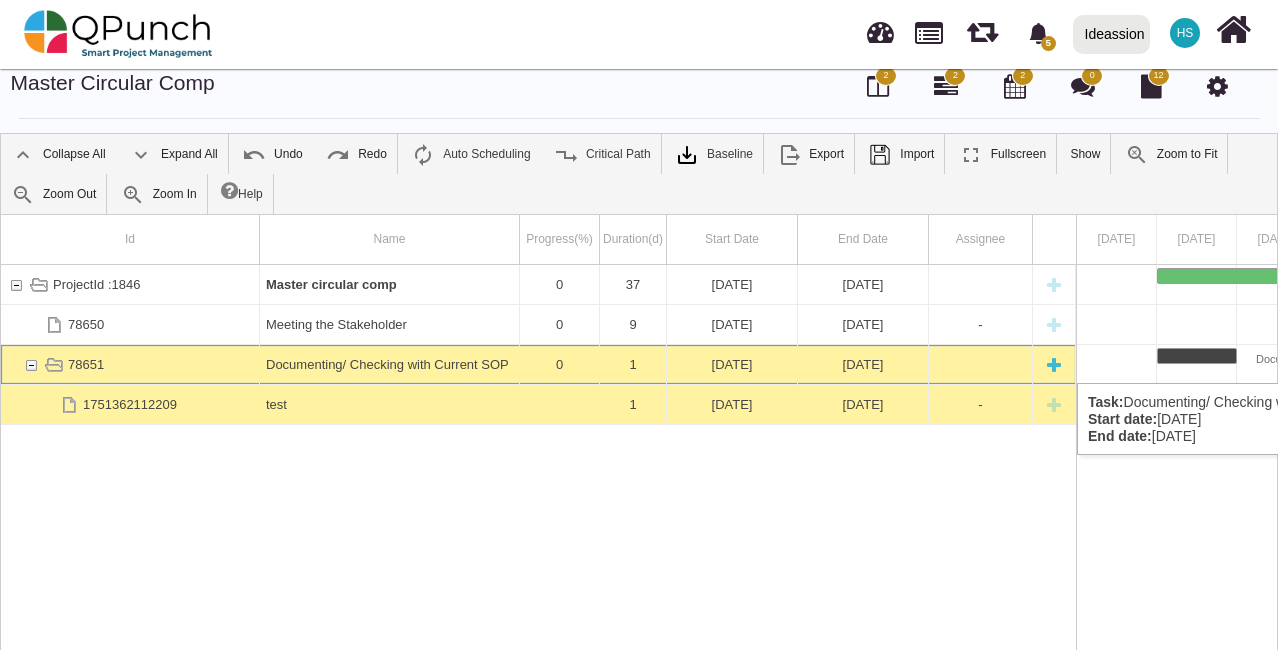 click at bounding box center (31, 364) 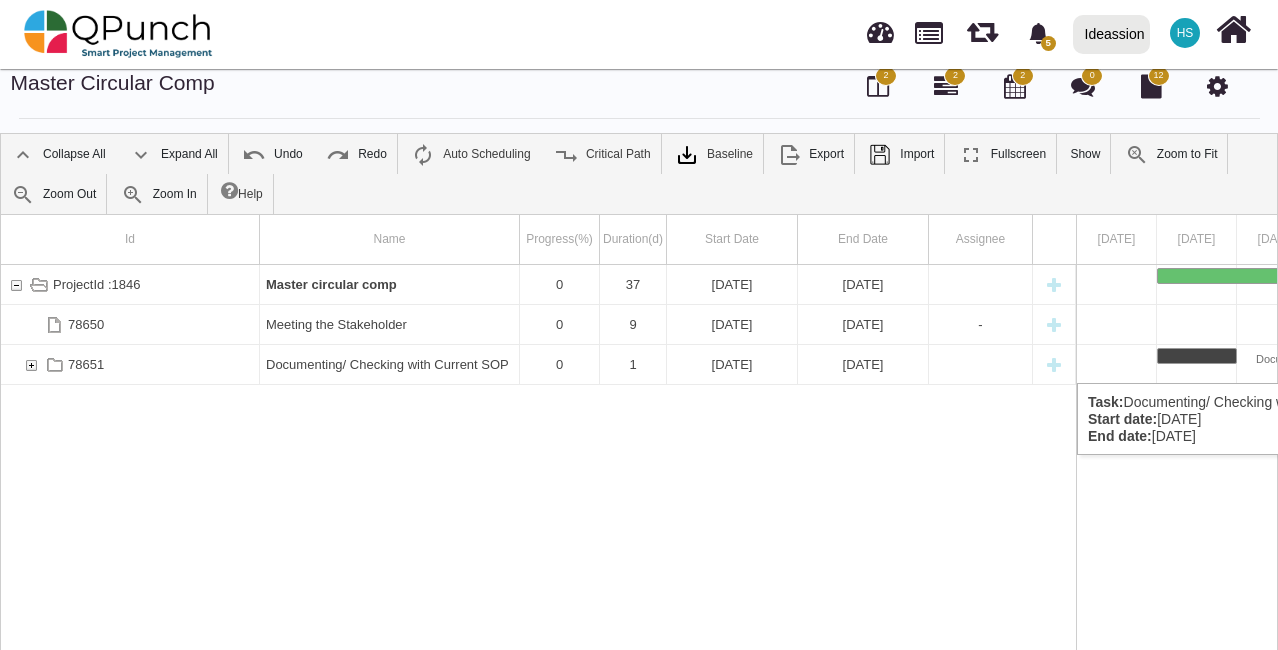 click at bounding box center [31, 364] 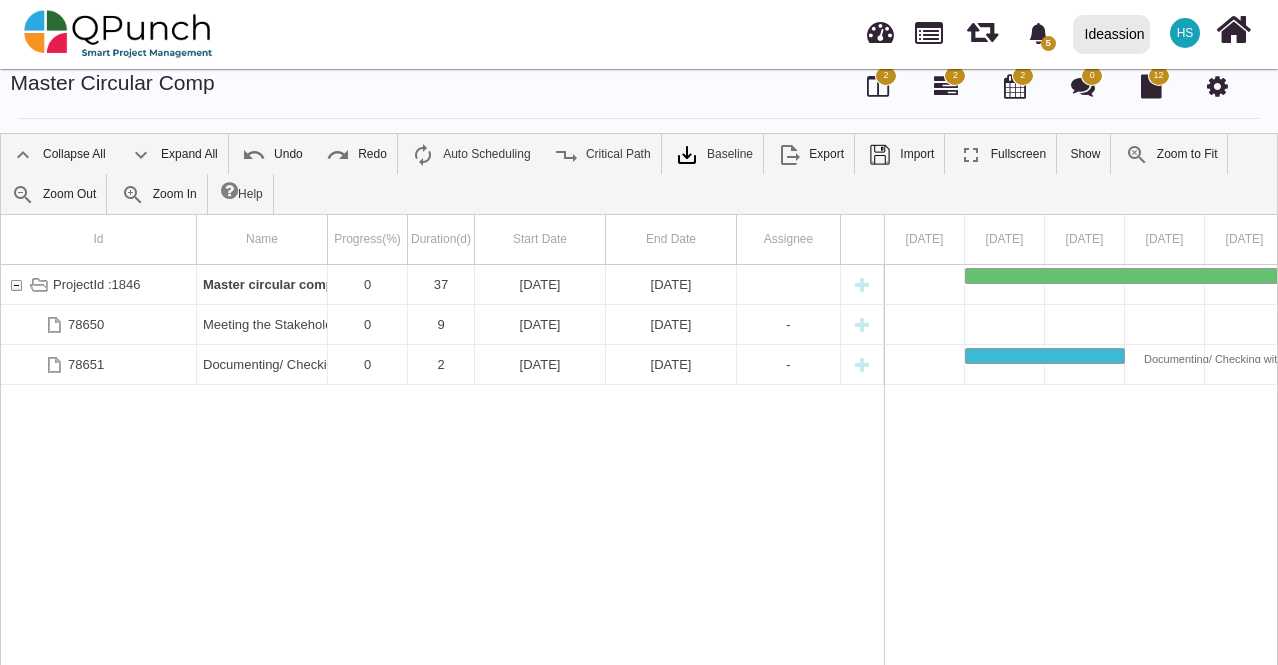 scroll, scrollTop: 0, scrollLeft: 0, axis: both 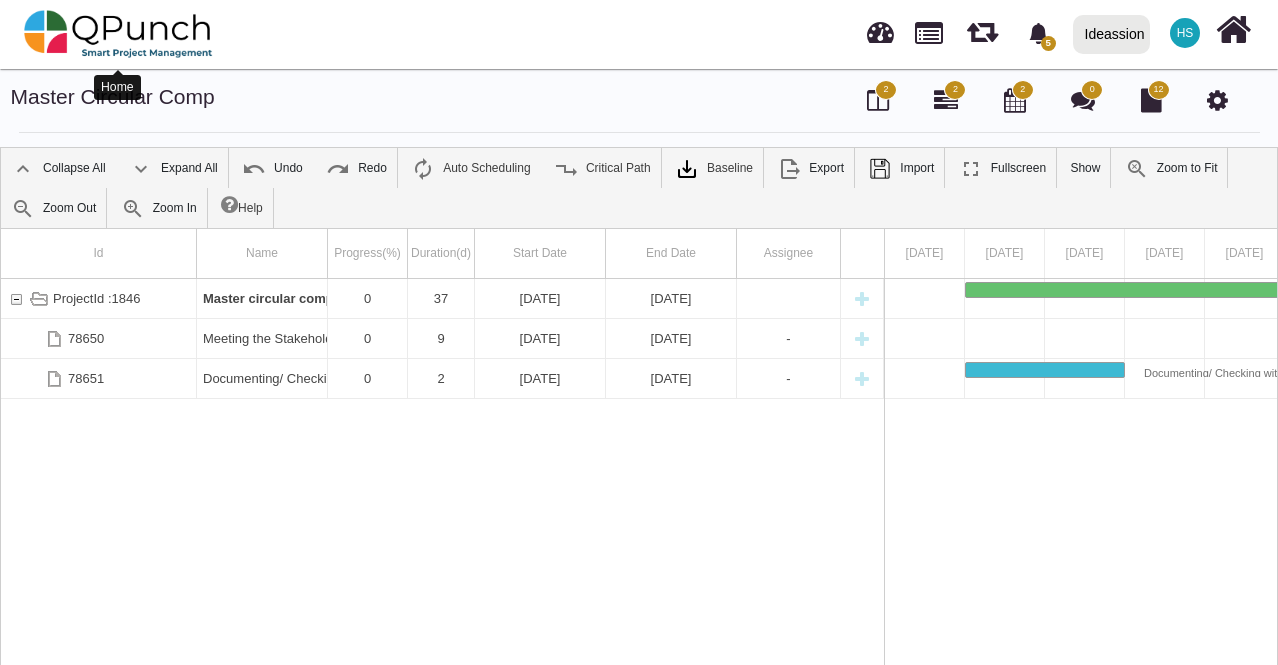 click at bounding box center (118, 34) 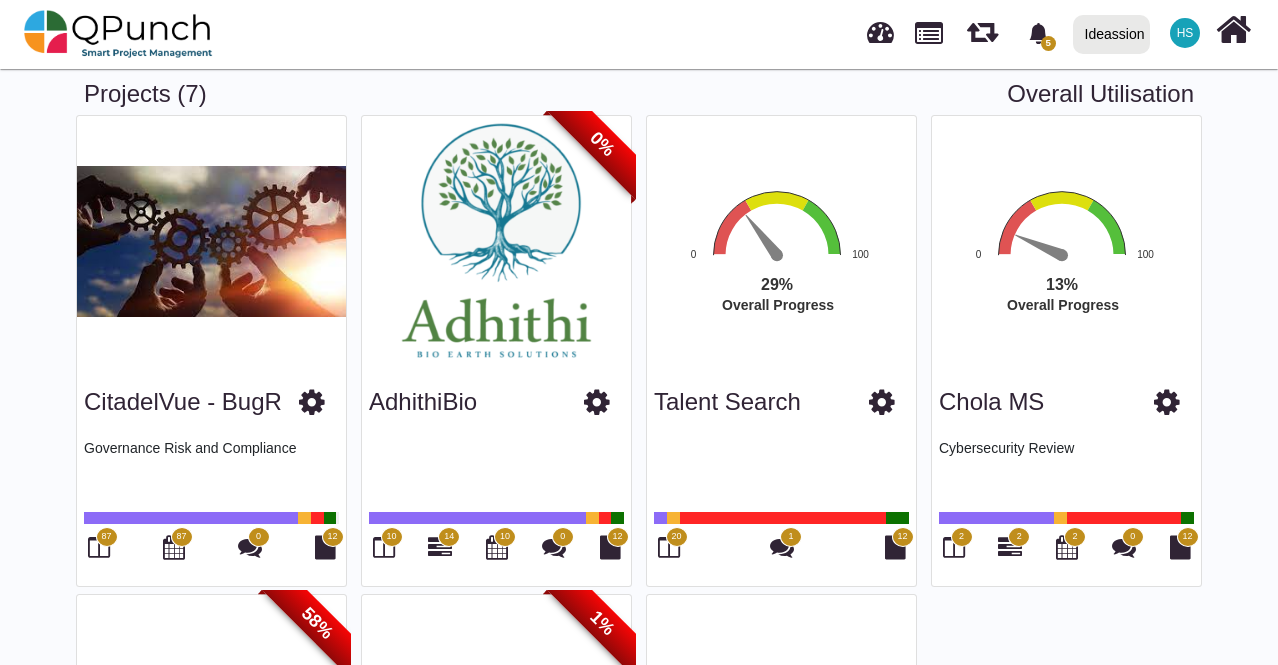 scroll, scrollTop: 92, scrollLeft: 0, axis: vertical 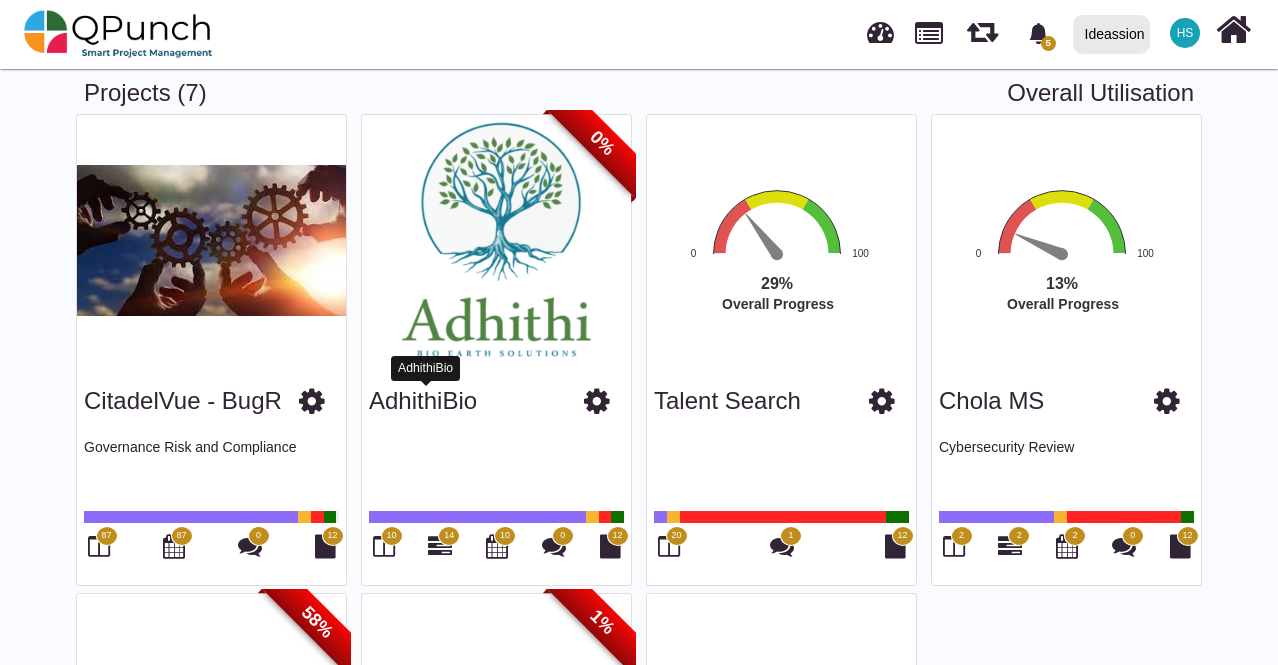 click on "AdhithiBio" at bounding box center (423, 400) 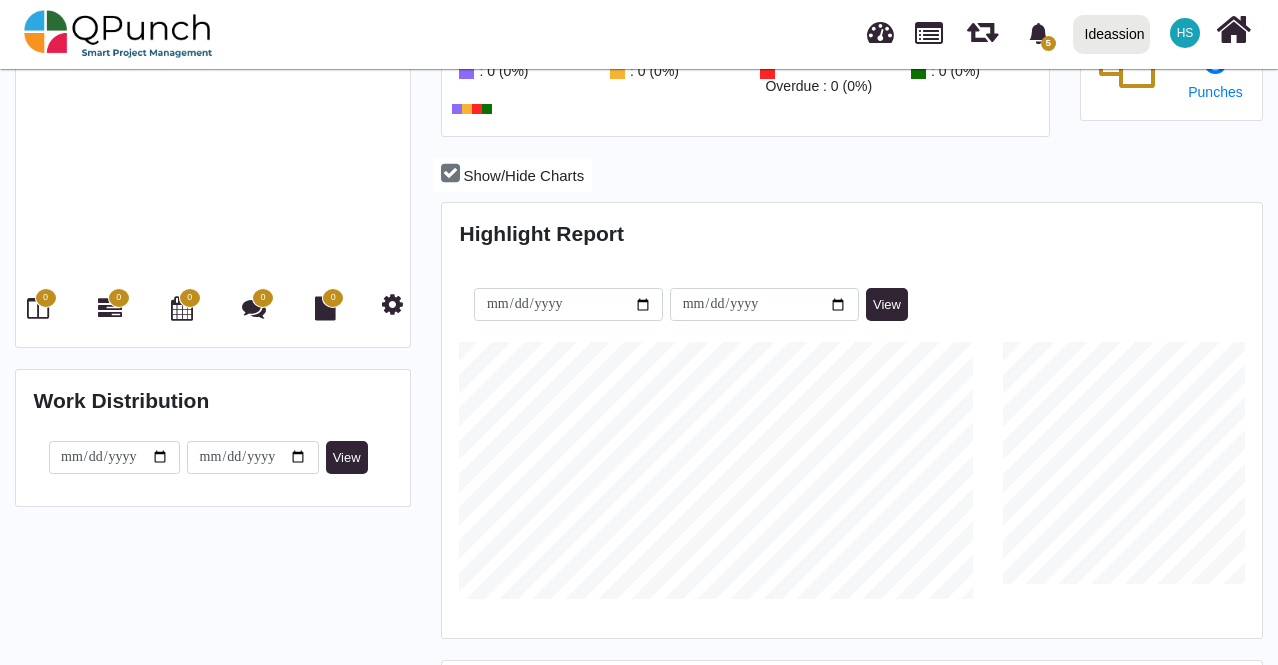 scroll, scrollTop: 0, scrollLeft: 0, axis: both 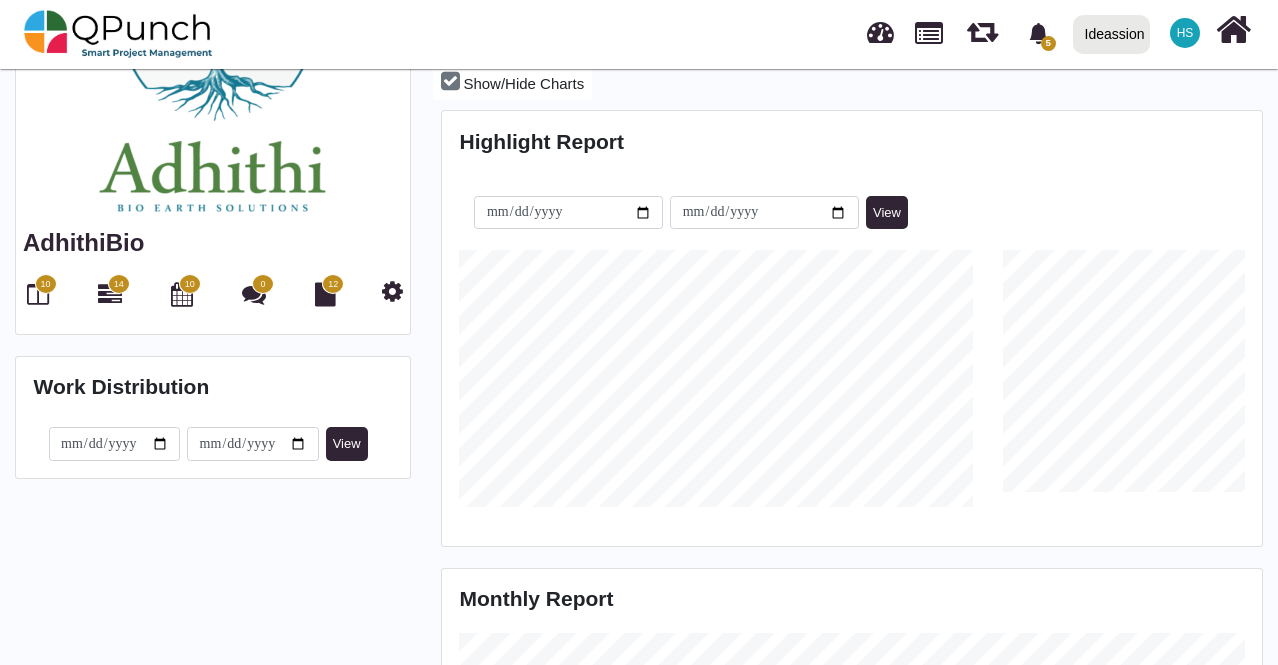 click on "14" at bounding box center (119, 284) 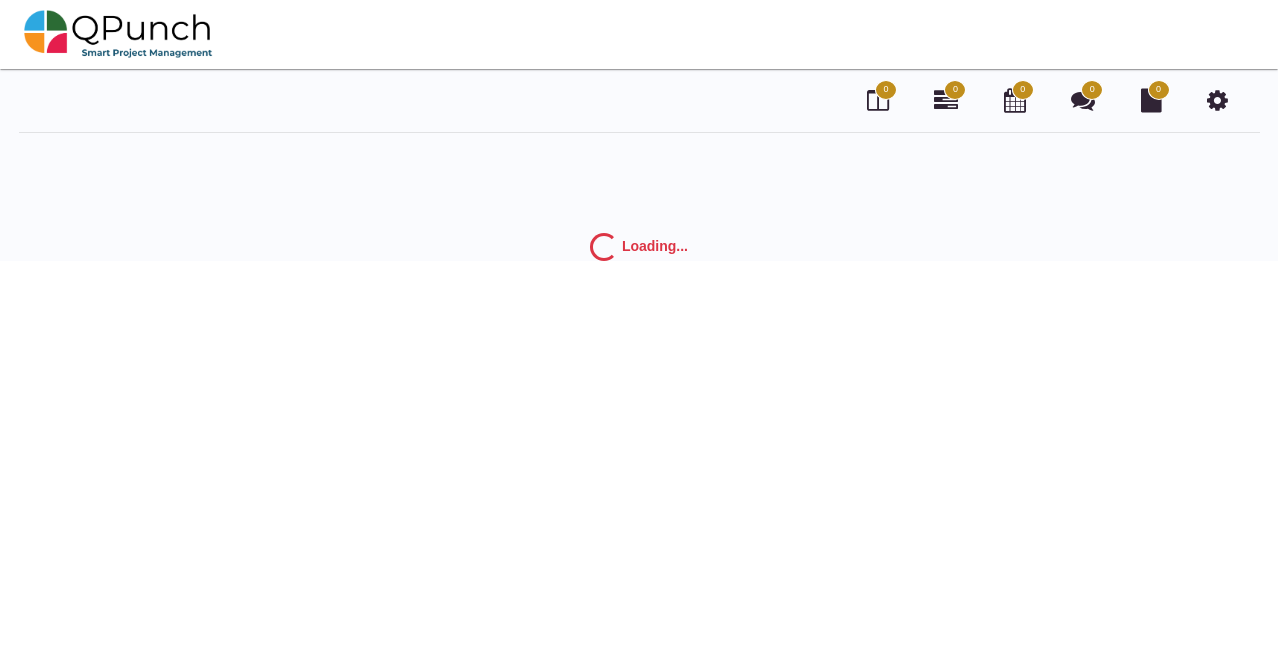 scroll, scrollTop: 0, scrollLeft: 0, axis: both 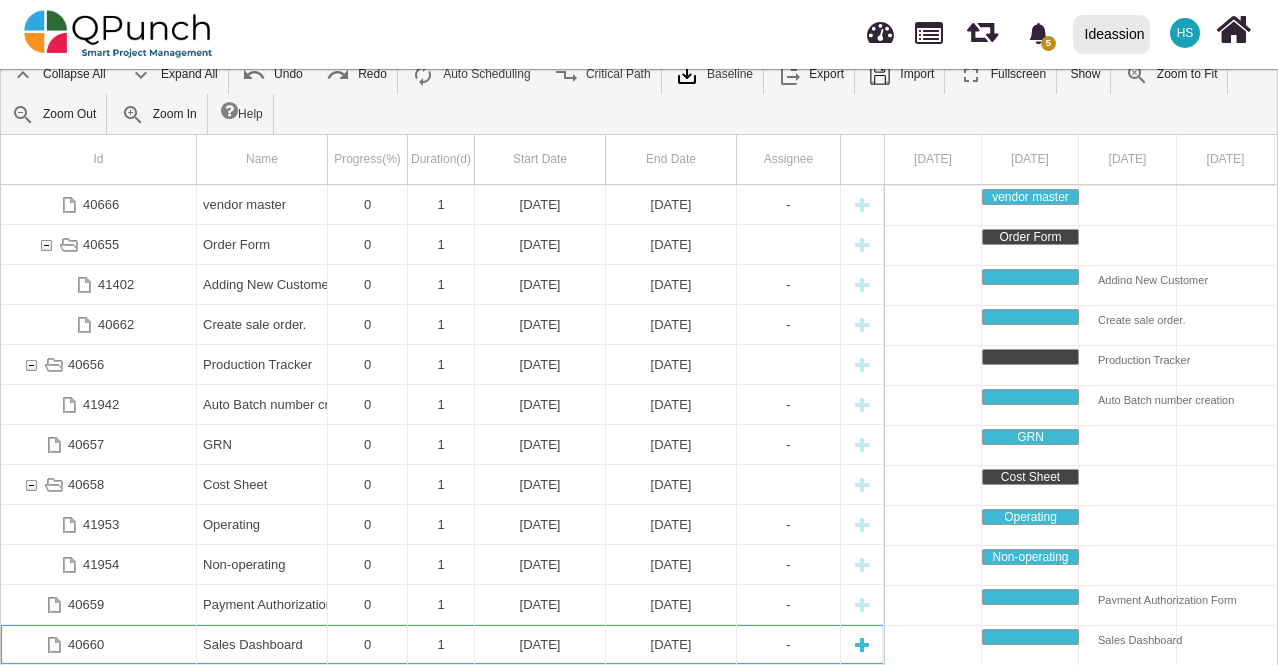 click at bounding box center (862, 644) 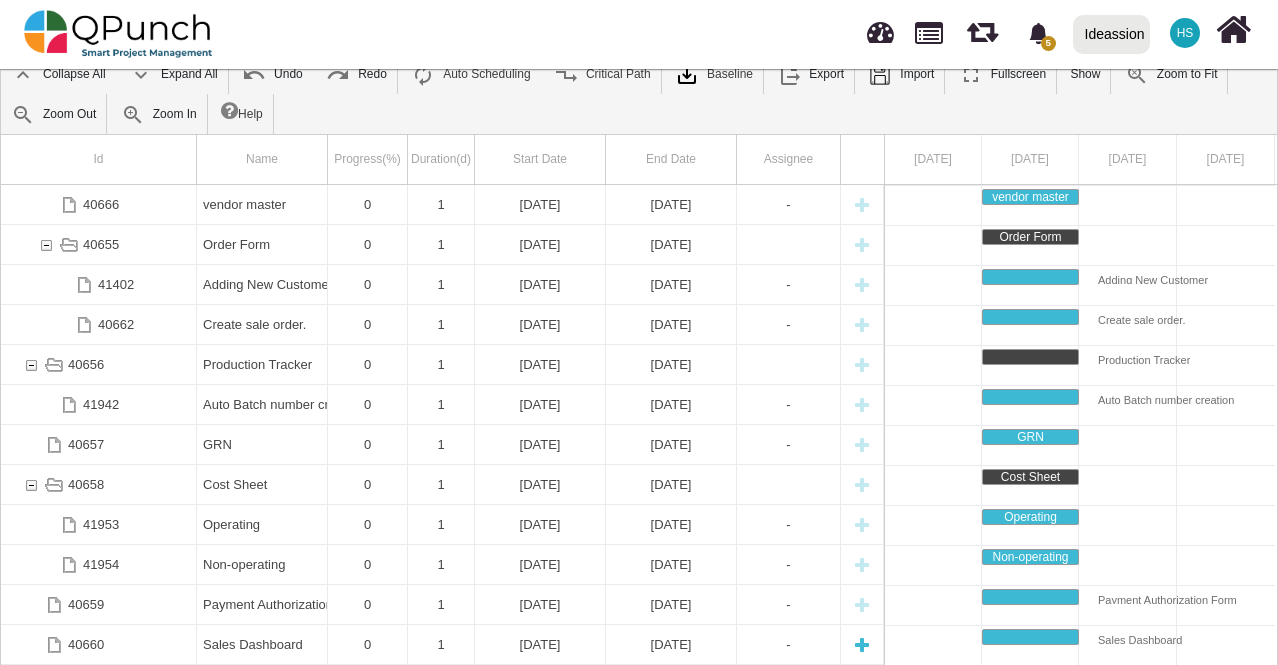 select on "**" 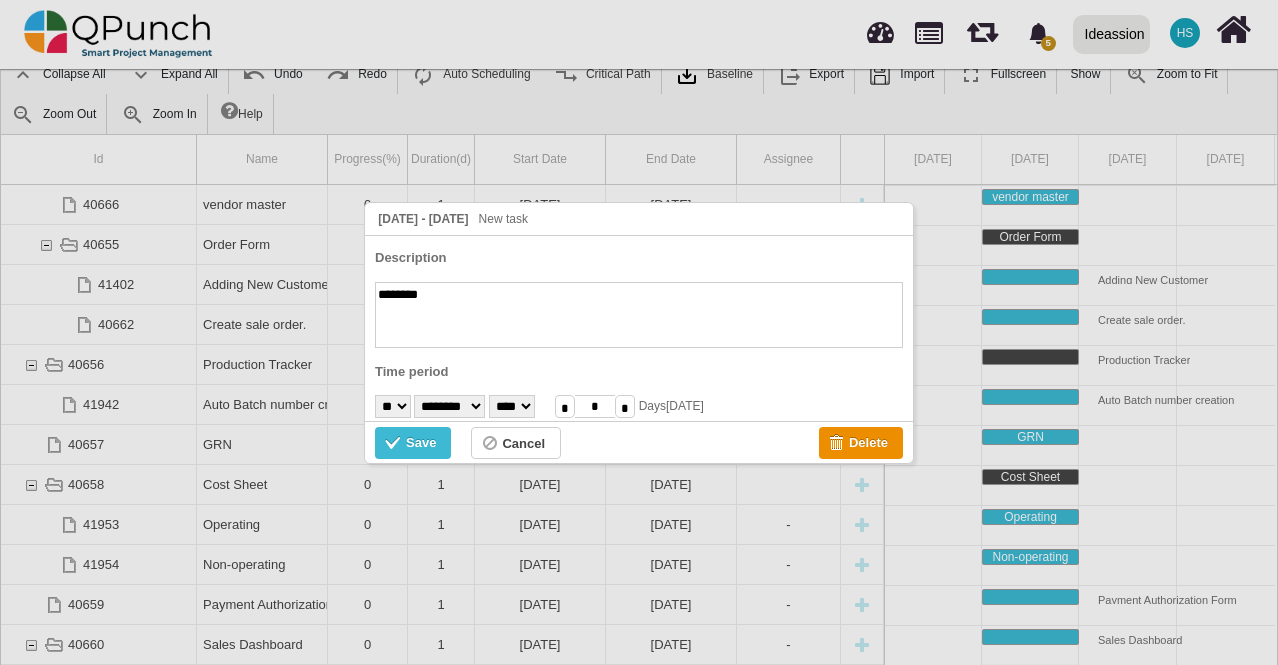 scroll, scrollTop: 119, scrollLeft: 0, axis: vertical 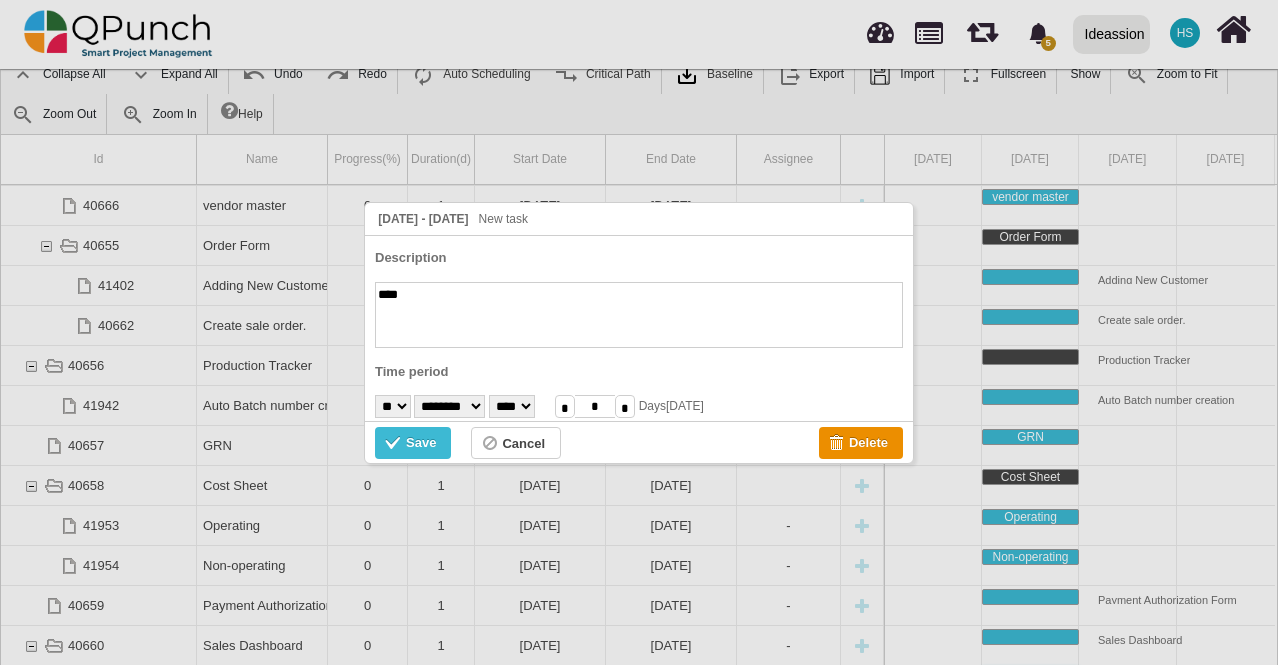 type on "****" 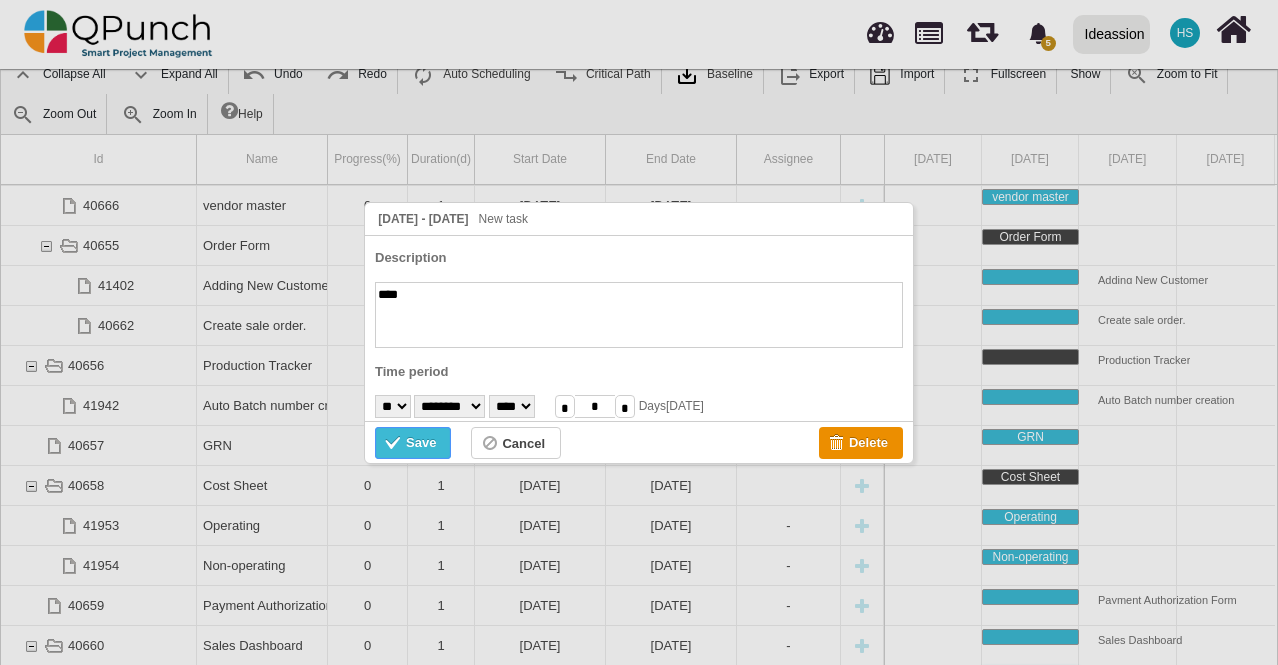 click on "Save" at bounding box center [413, 443] 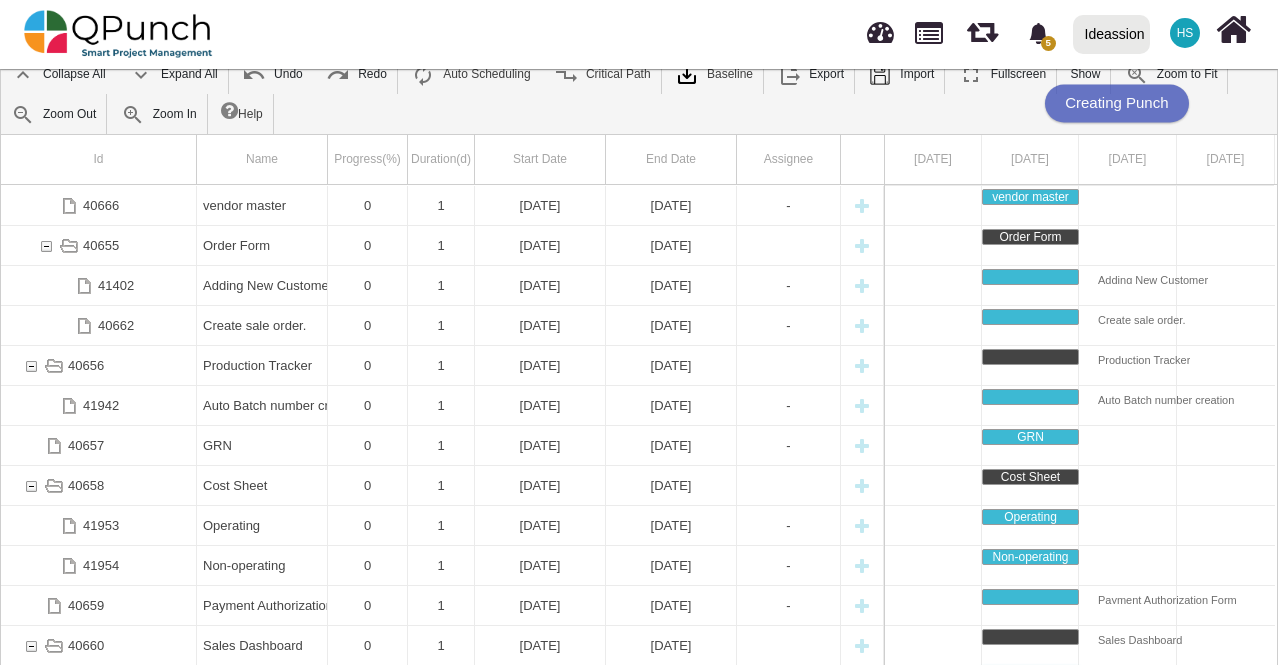 scroll, scrollTop: 159, scrollLeft: 0, axis: vertical 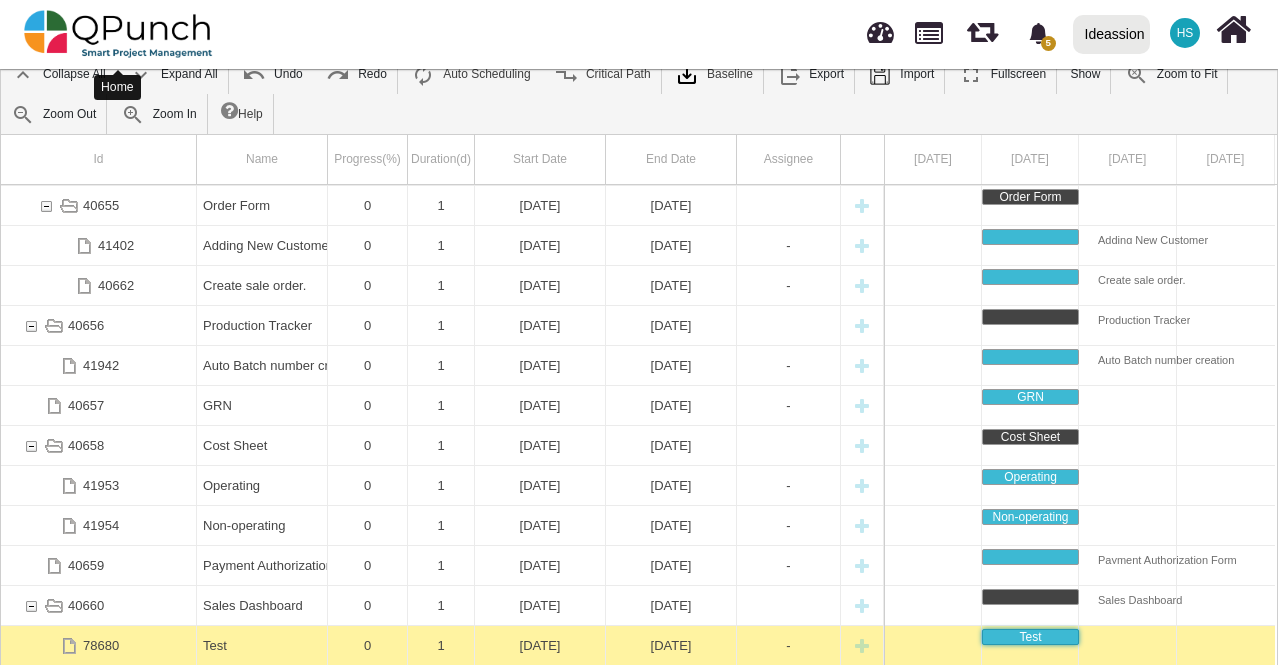 click at bounding box center [118, 34] 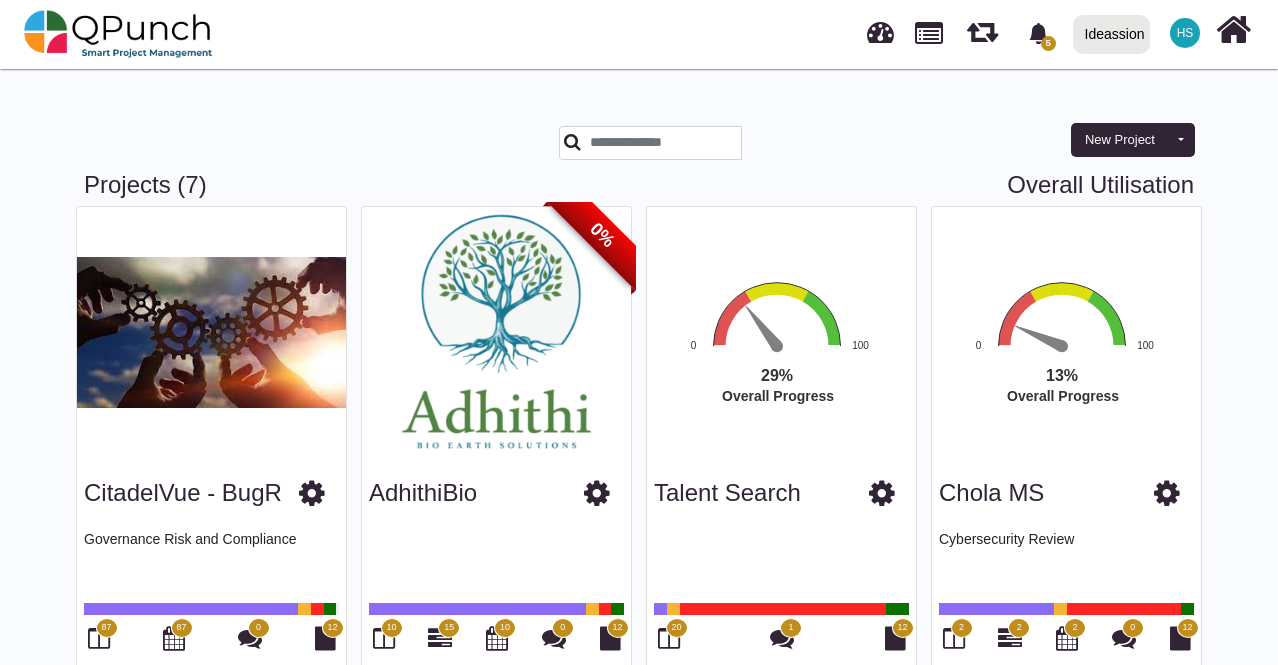 scroll, scrollTop: 509, scrollLeft: 0, axis: vertical 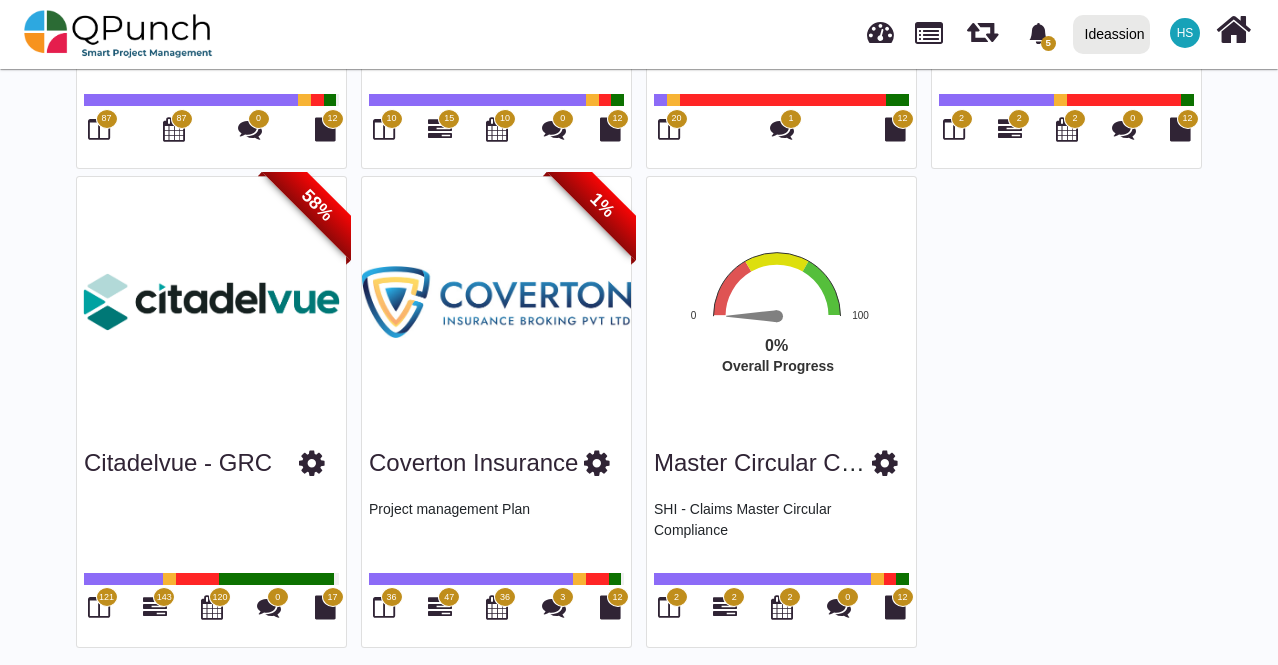 click on "2" at bounding box center [734, 597] 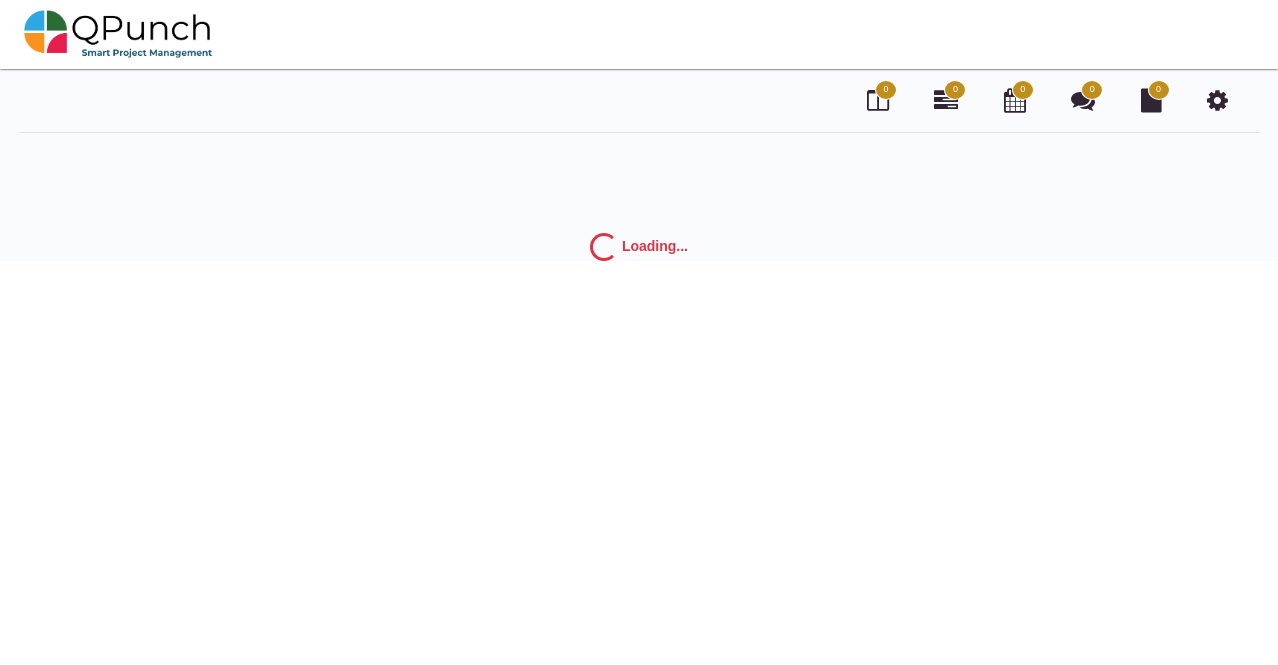 scroll, scrollTop: 0, scrollLeft: 0, axis: both 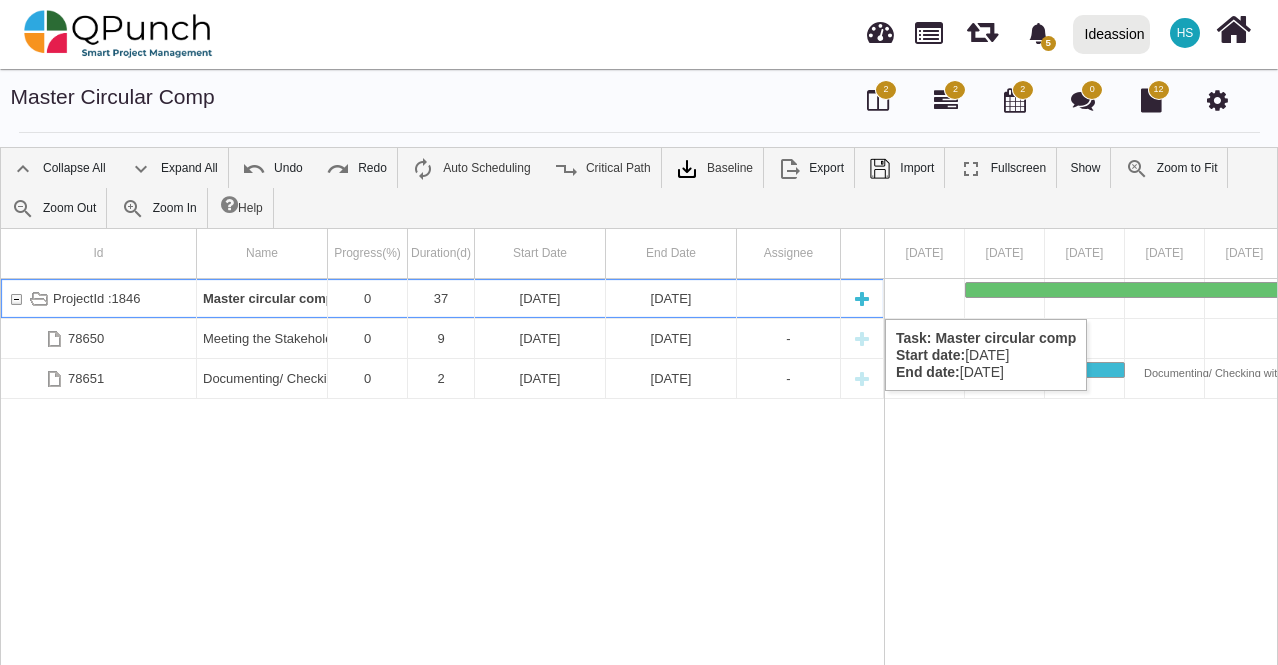 click at bounding box center [862, 298] 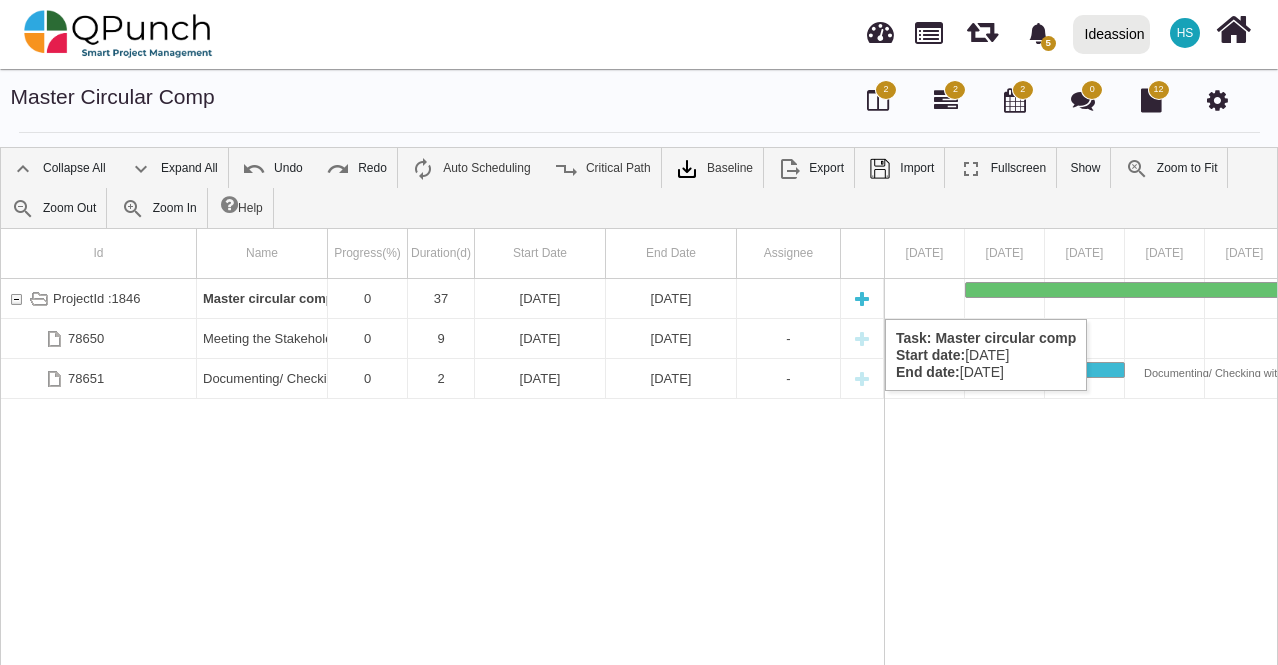 select on "*" 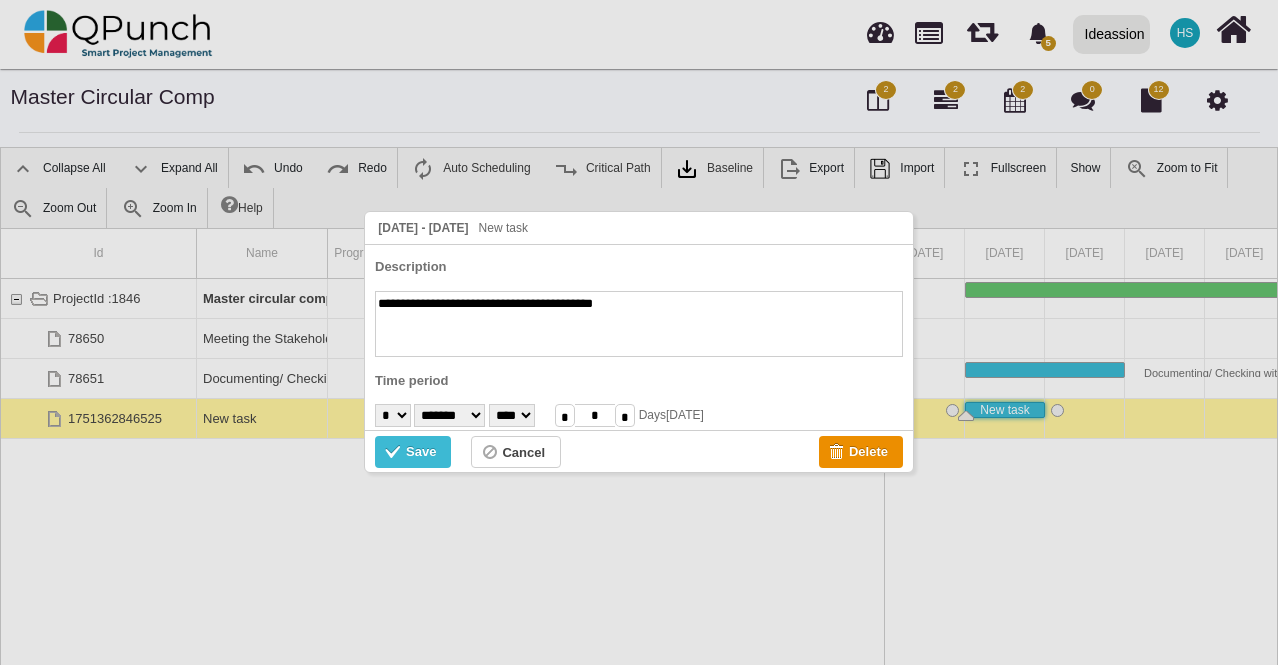 type on "**********" 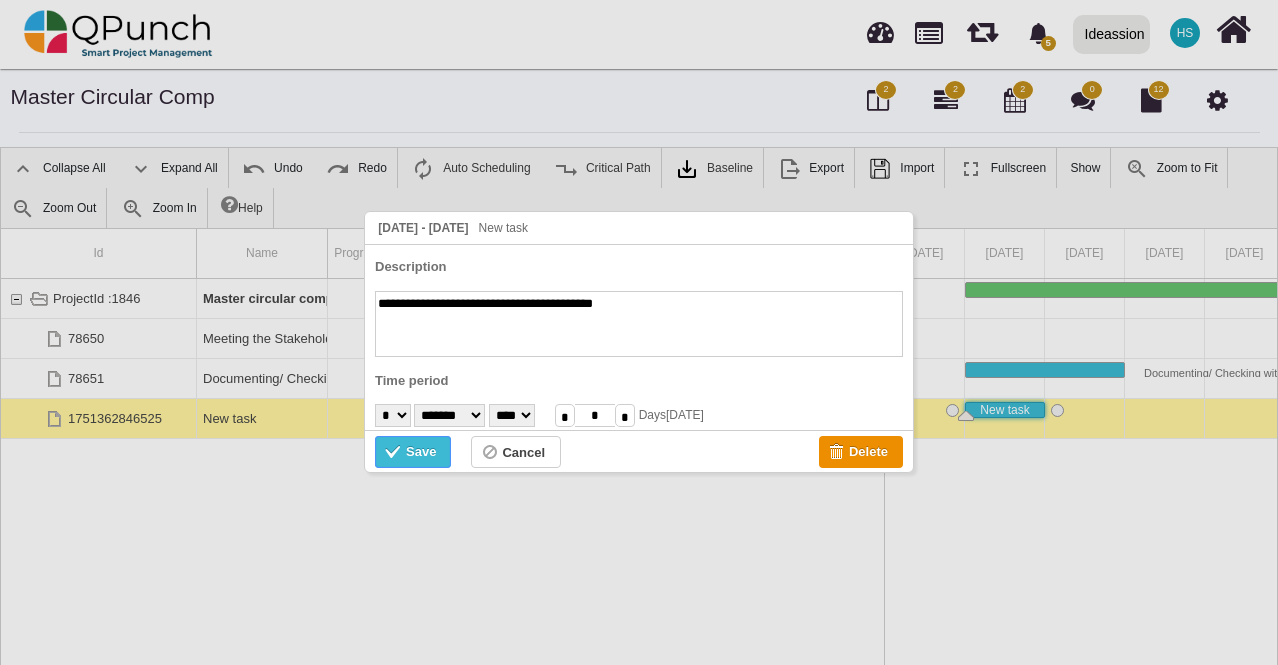click on "Save" at bounding box center (421, 452) 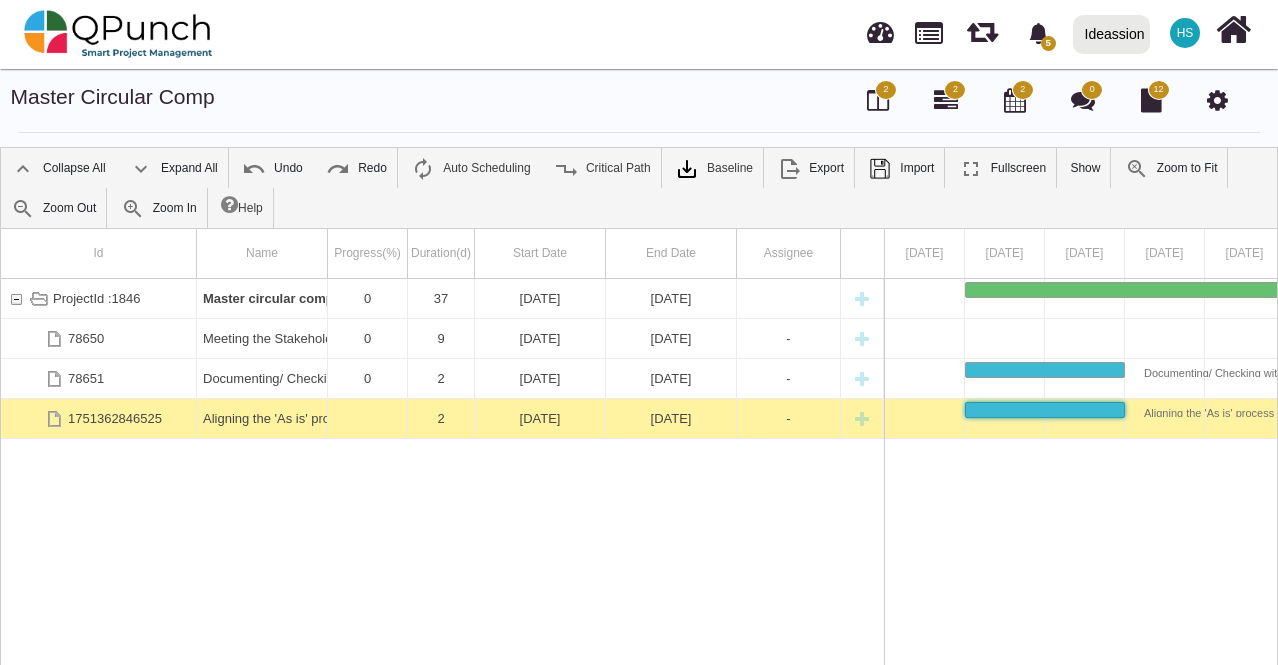 click on "ProjectId :1846 Master circular comp 0 37 [DATE] [DATE] 78650 Meeting the Stakeholder 0 9 [DATE] [DATE] - 78651 Documenting/ Checking with Current SOP 0 2 [DATE] [DATE] - 1751362846525 Aligning the 'As is' process to current SOP 2 [DATE] [DATE] -" at bounding box center (442, 517) 